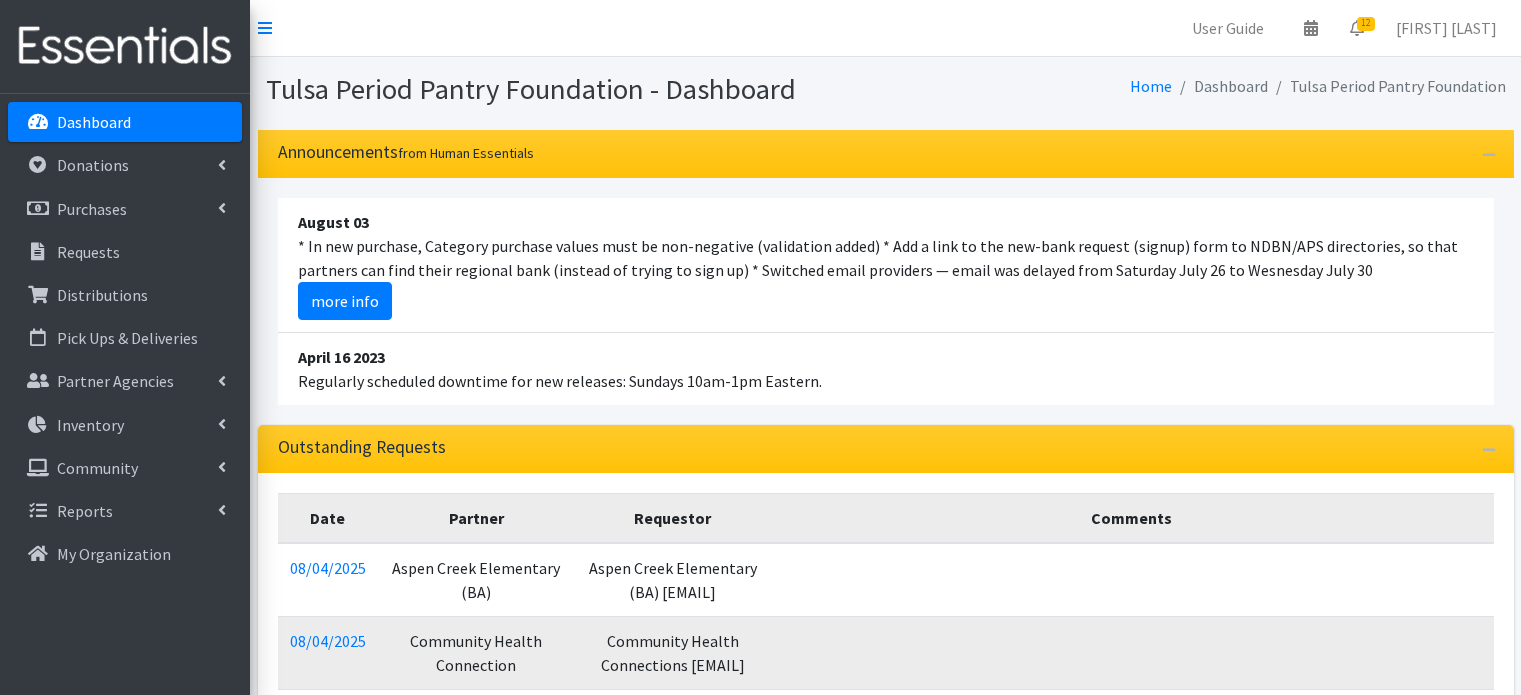 scroll, scrollTop: 0, scrollLeft: 0, axis: both 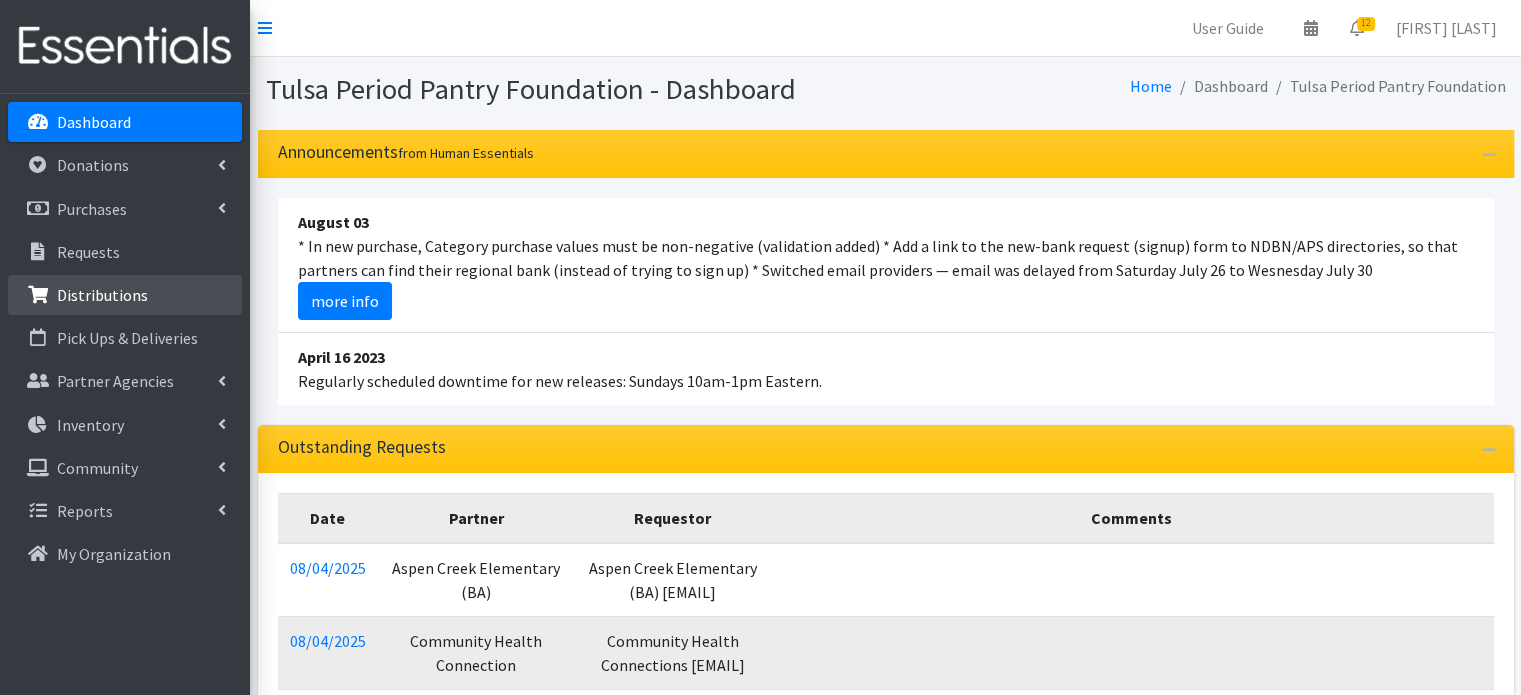 click on "Distributions" at bounding box center [102, 295] 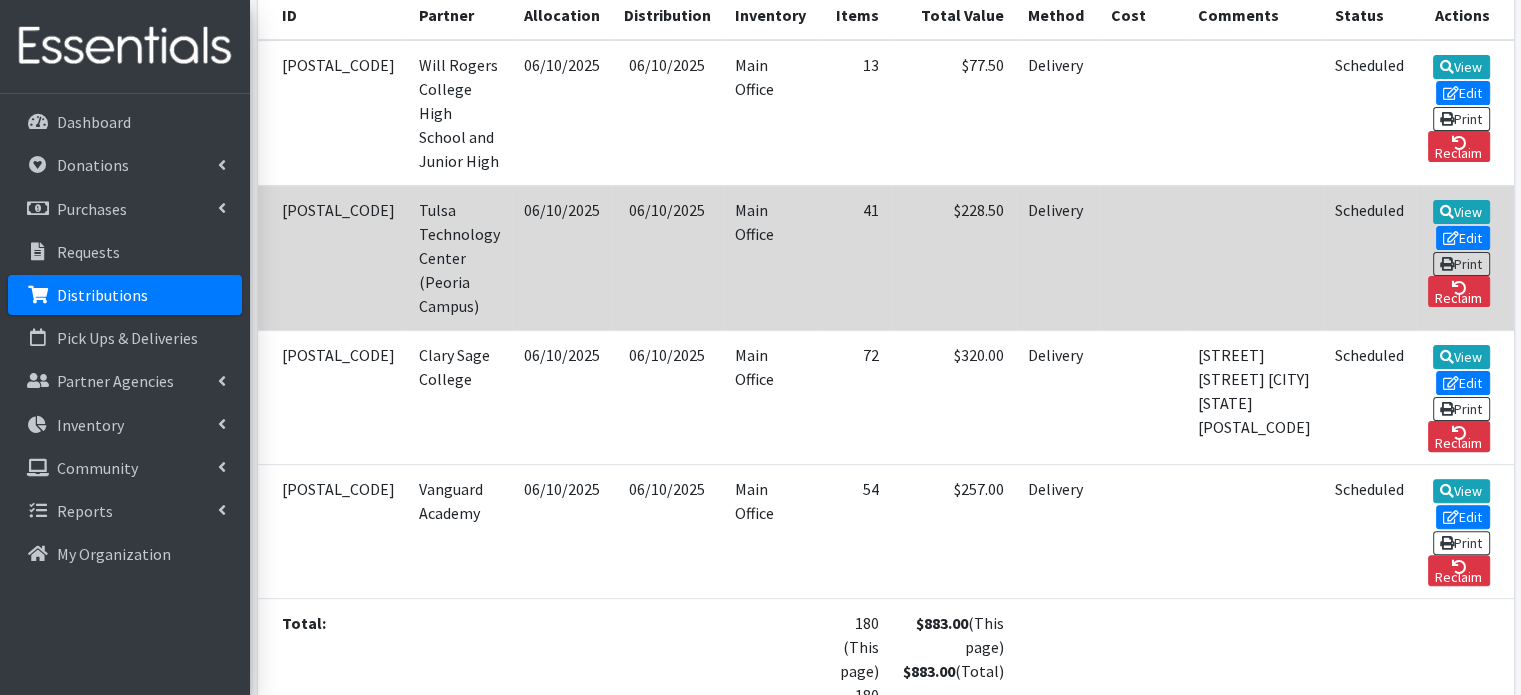 scroll, scrollTop: 500, scrollLeft: 0, axis: vertical 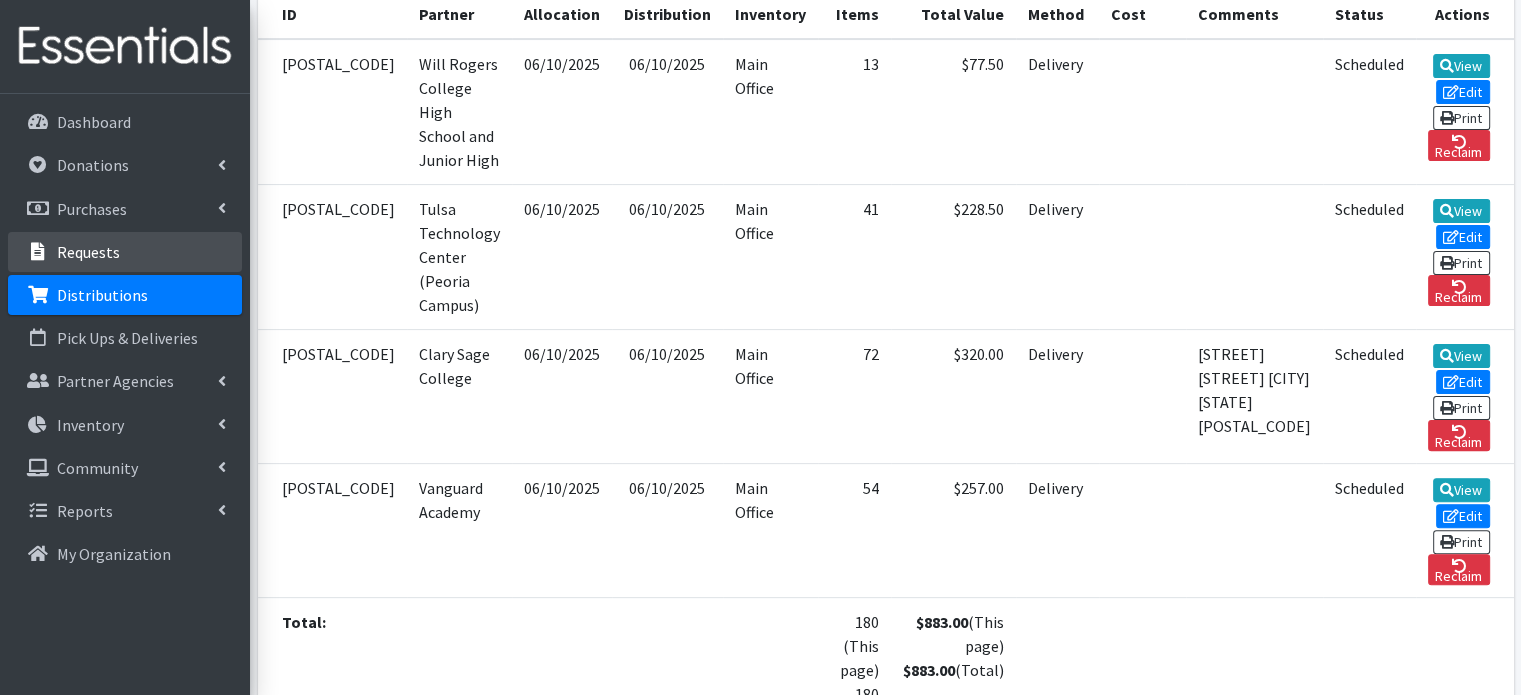 click on "Requests" at bounding box center [88, 252] 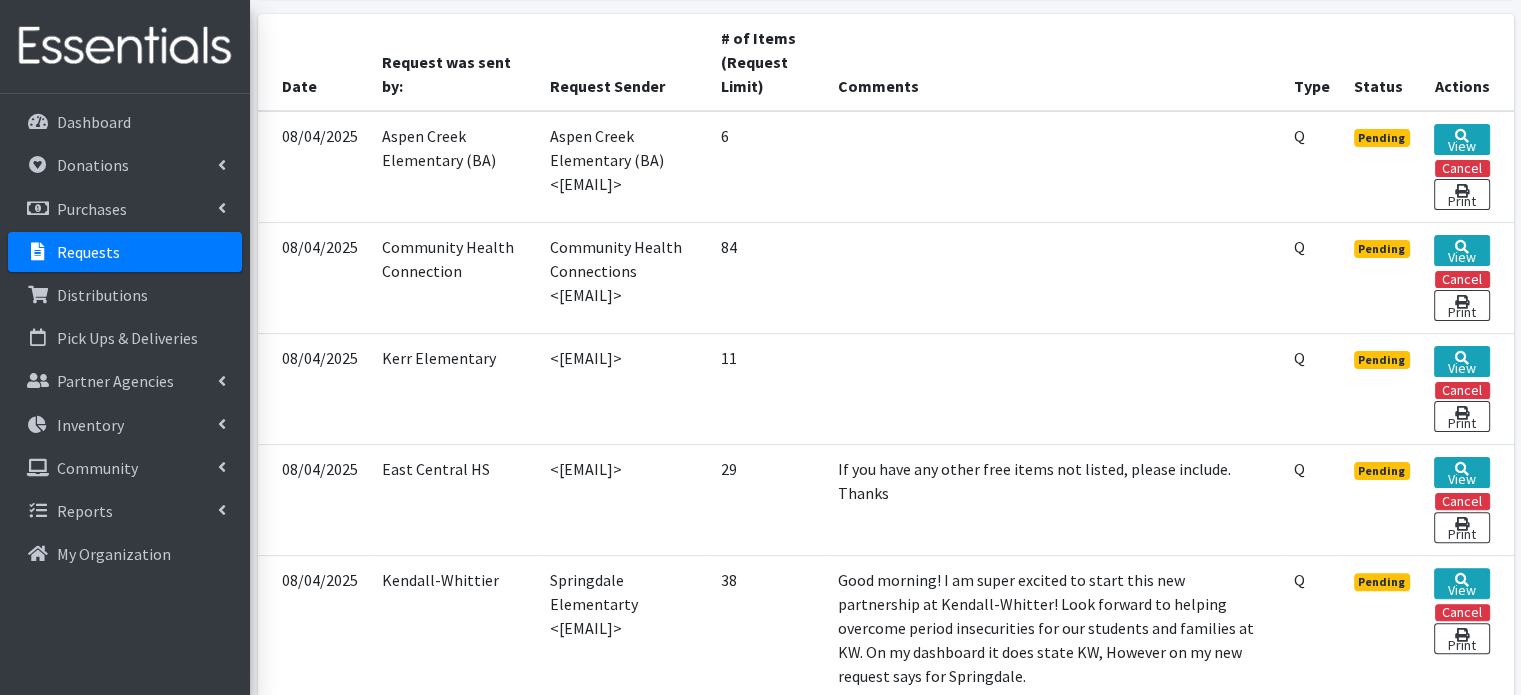 scroll, scrollTop: 461, scrollLeft: 0, axis: vertical 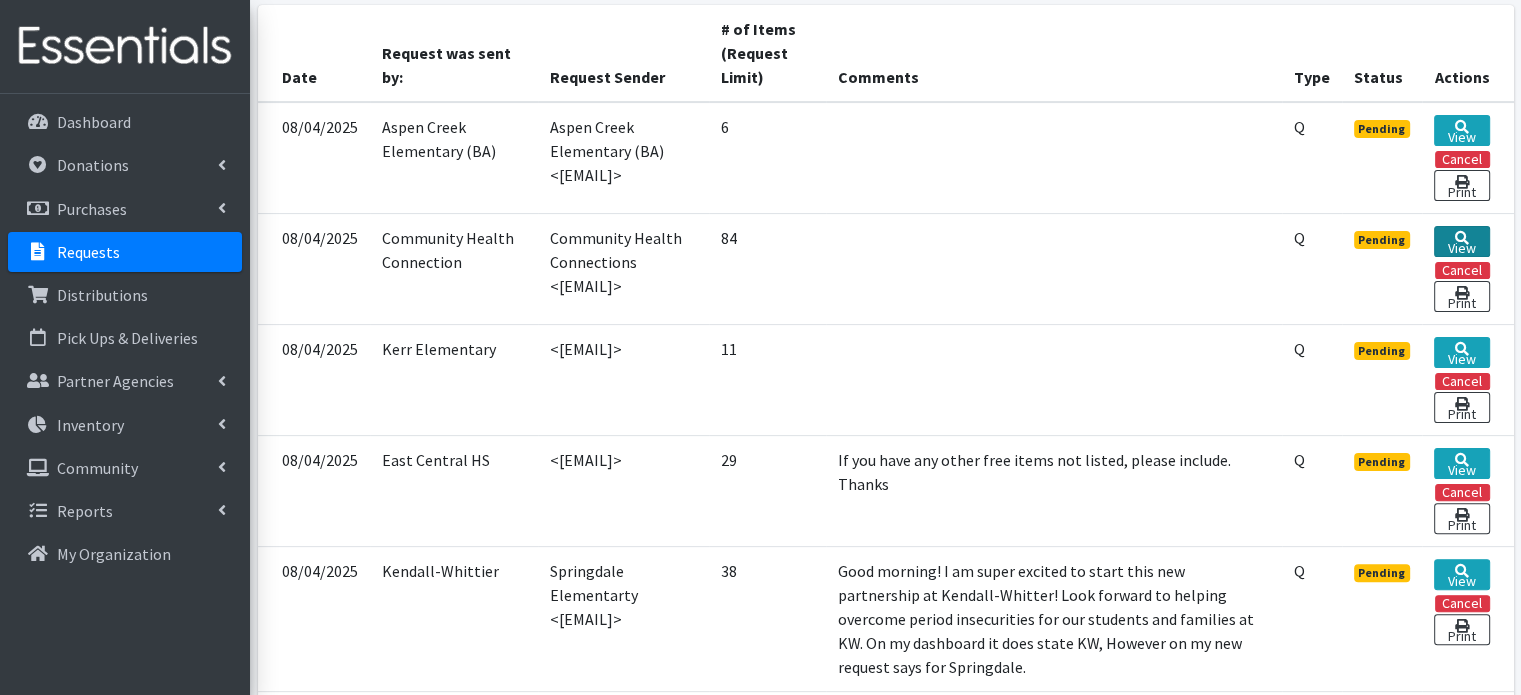 click on "View" at bounding box center [1461, 241] 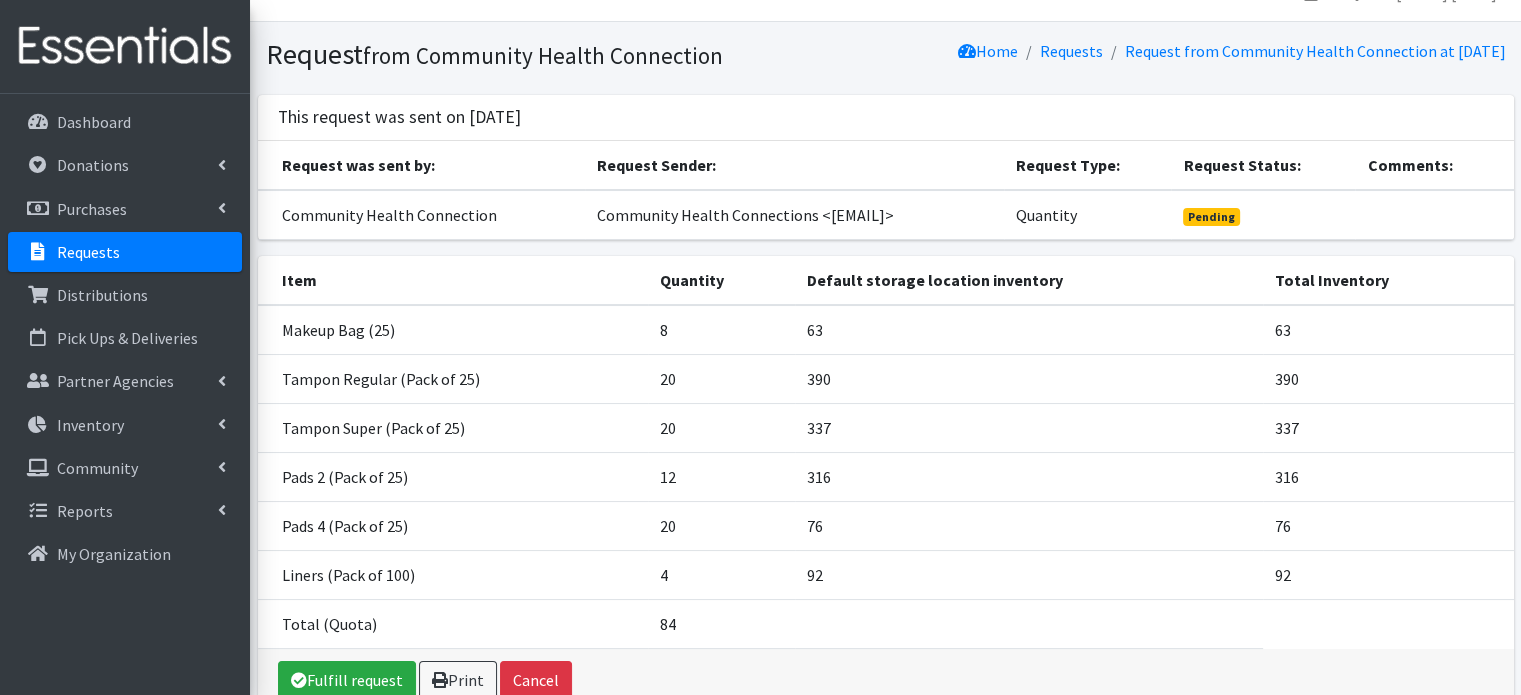 scroll, scrollTop: 0, scrollLeft: 0, axis: both 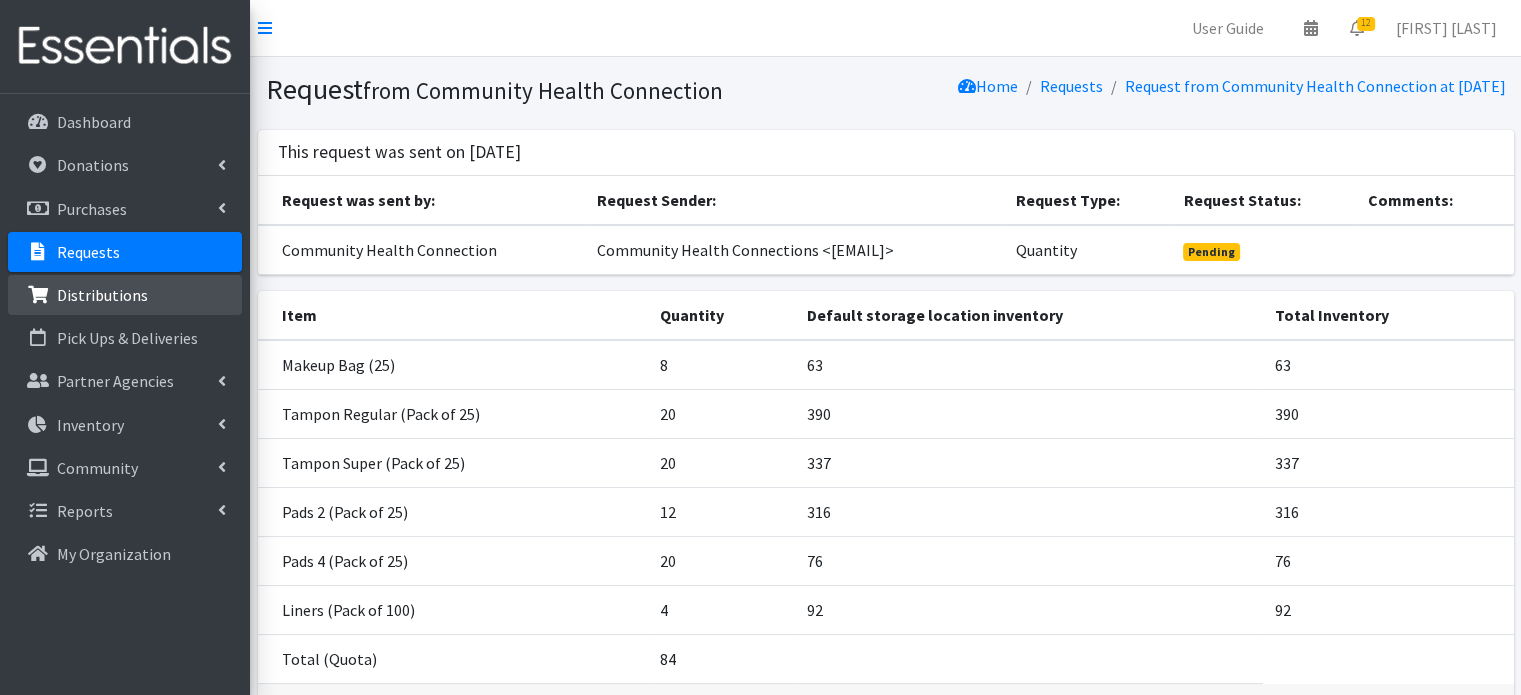 click on "Distributions" at bounding box center [102, 295] 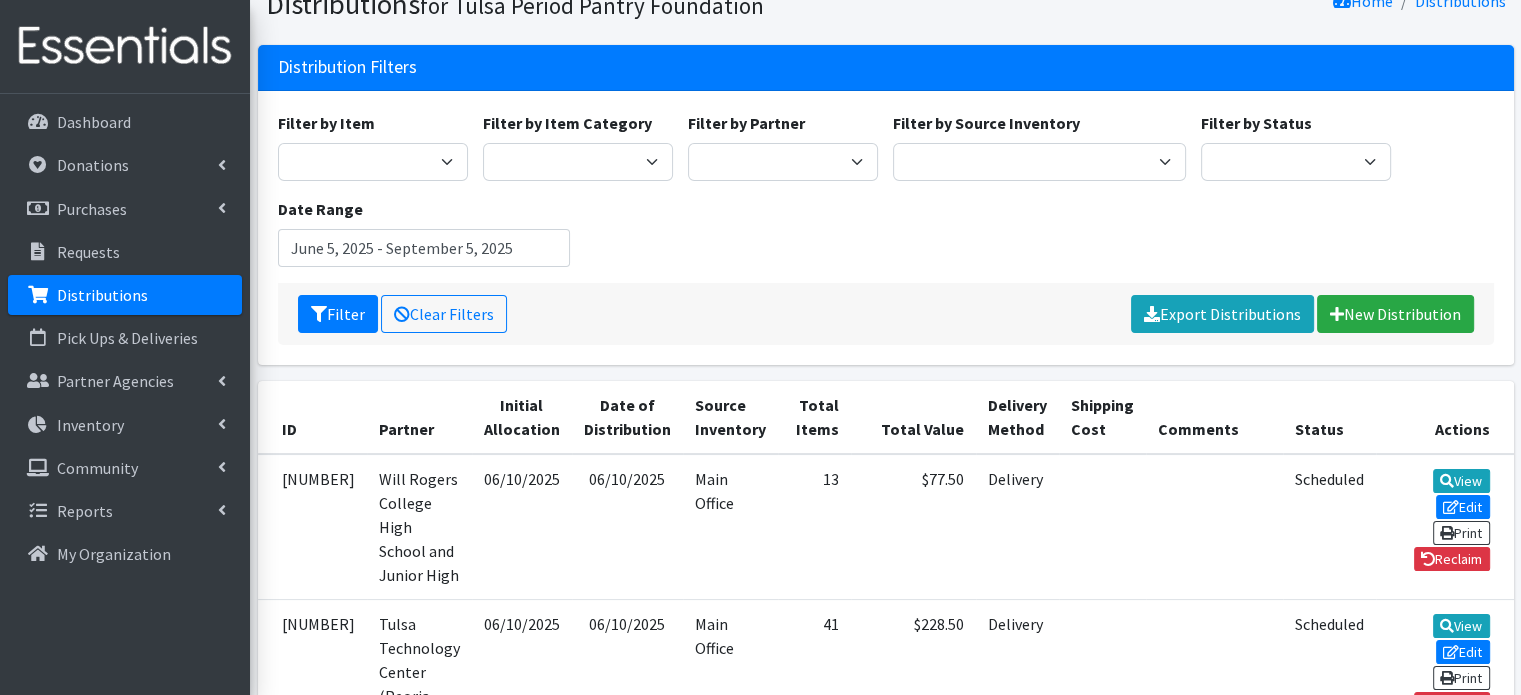 scroll, scrollTop: 0, scrollLeft: 0, axis: both 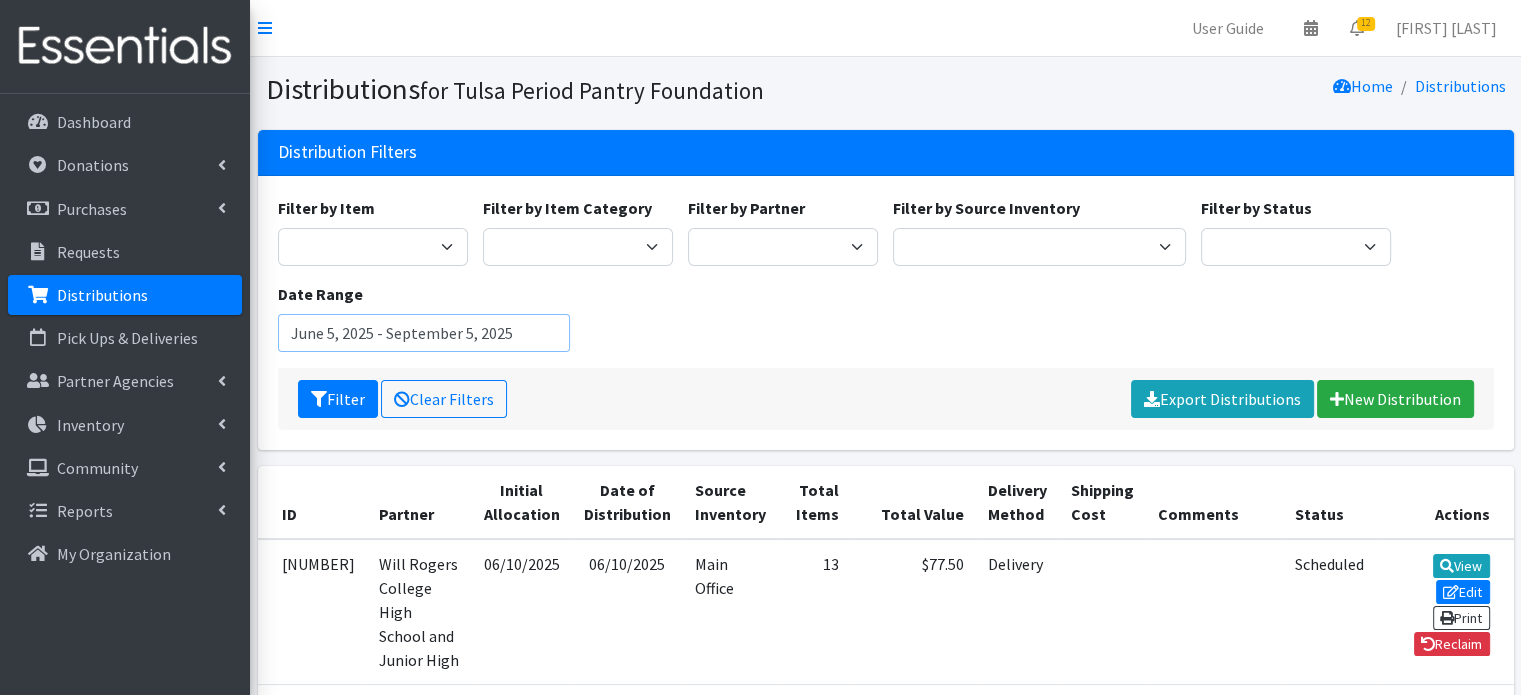 click on "June 5, 2025 - September 5, 2025" at bounding box center [424, 333] 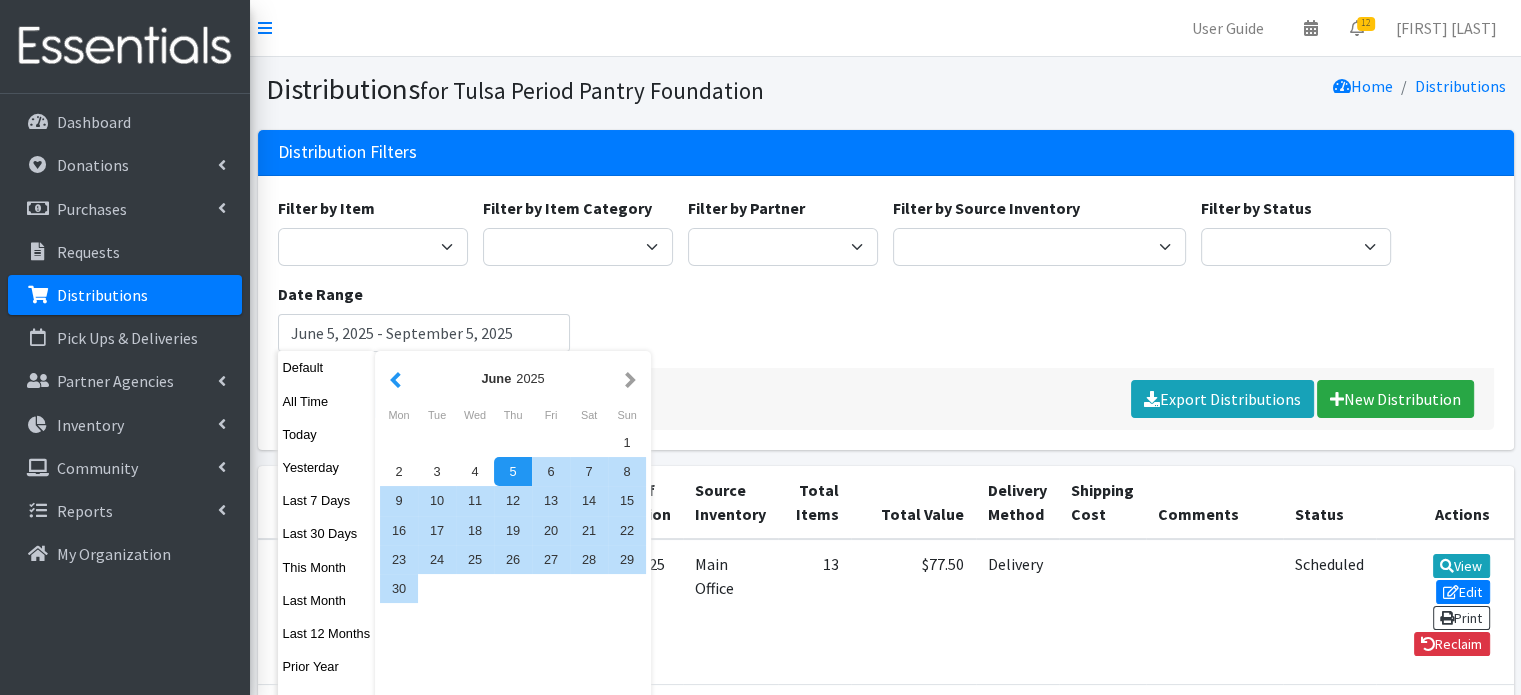 click at bounding box center [395, 378] 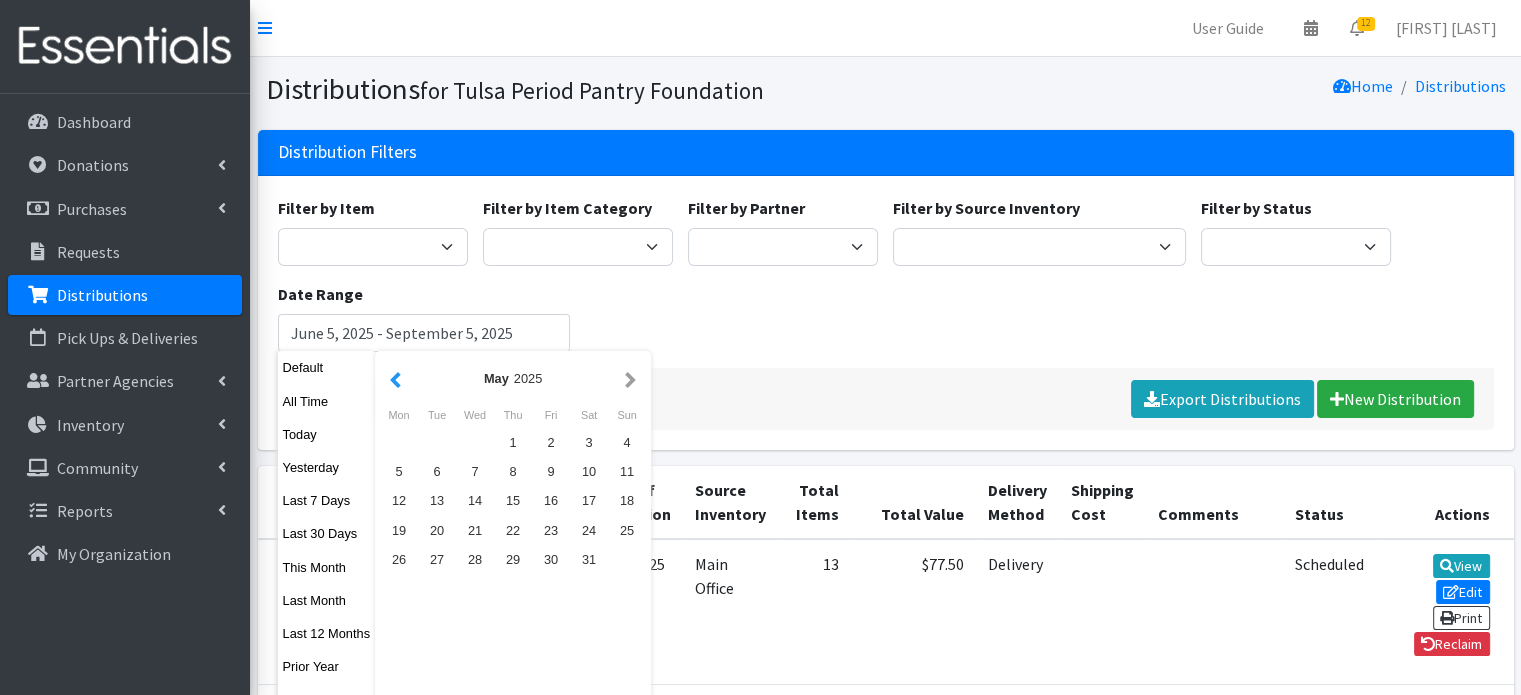 click at bounding box center [395, 378] 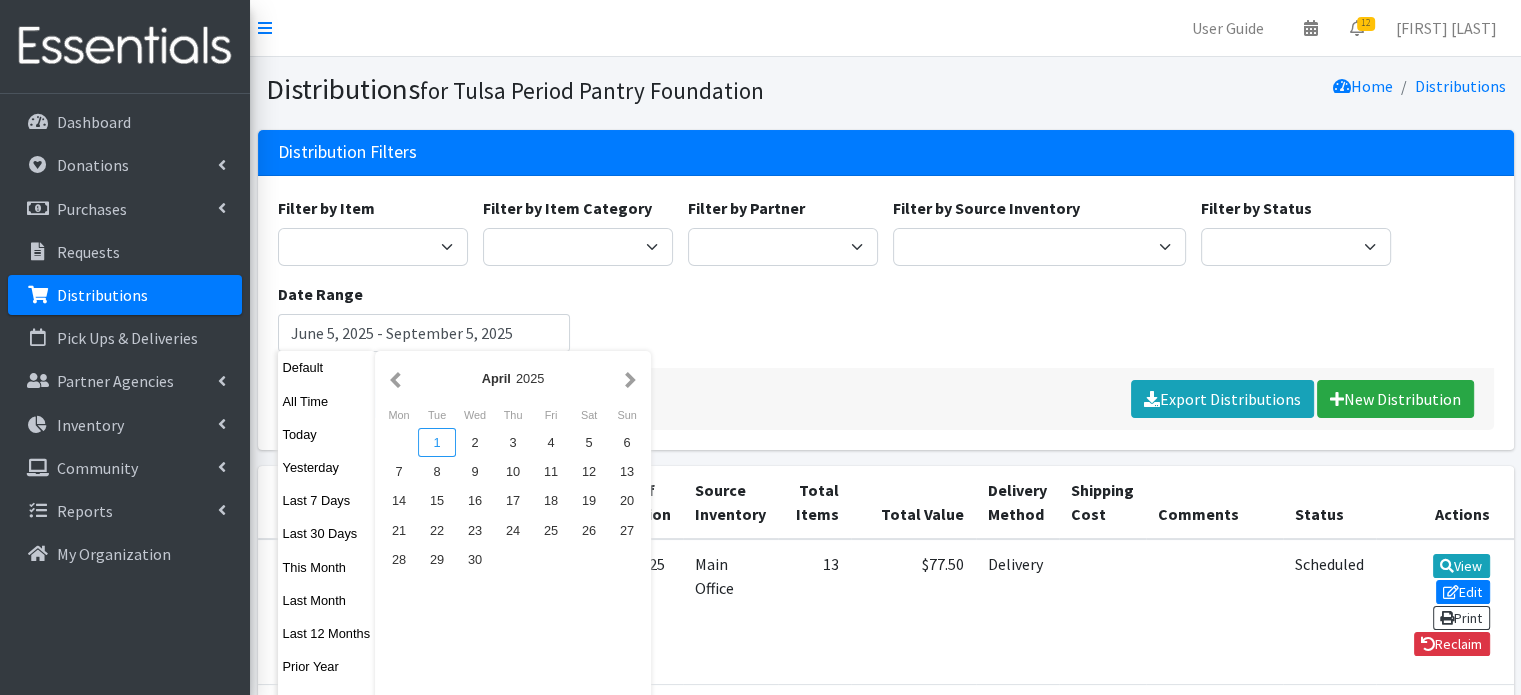 click on "1" at bounding box center [437, 442] 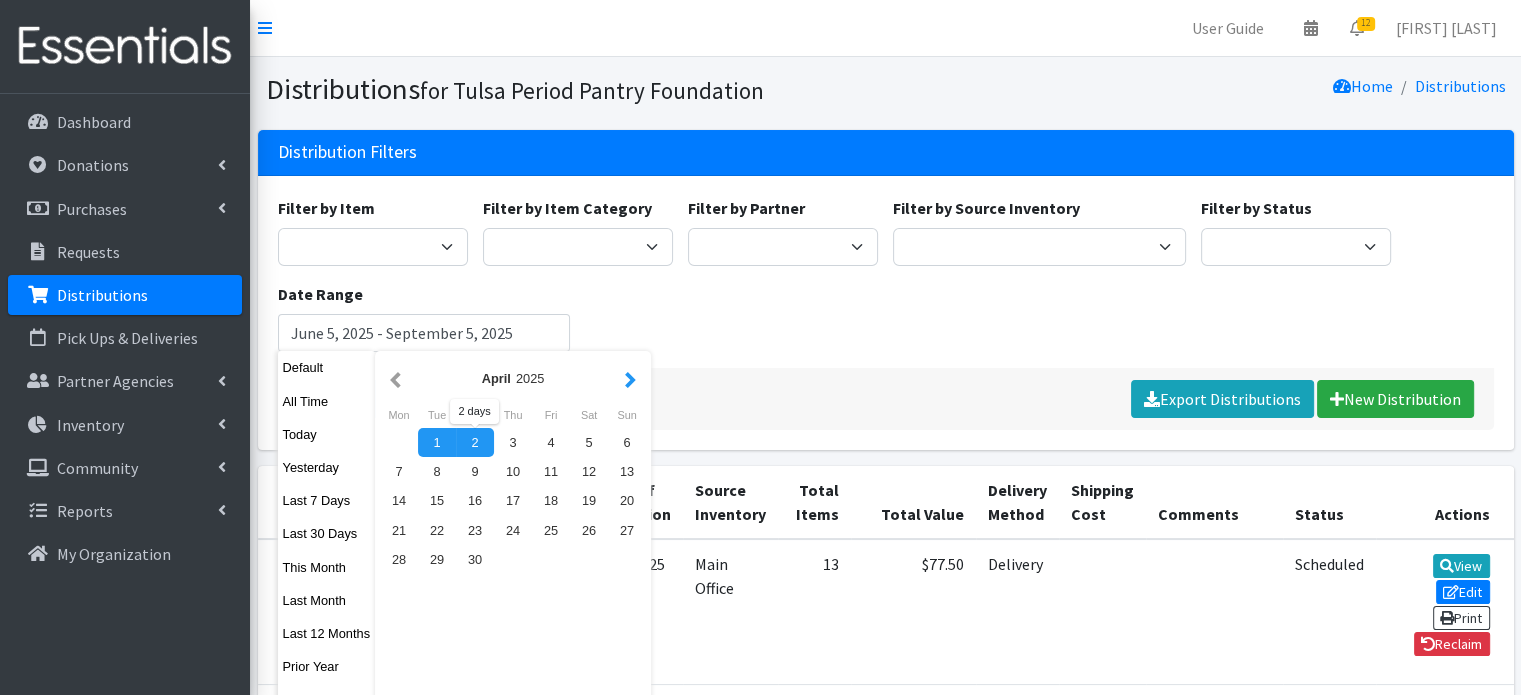 click at bounding box center (630, 378) 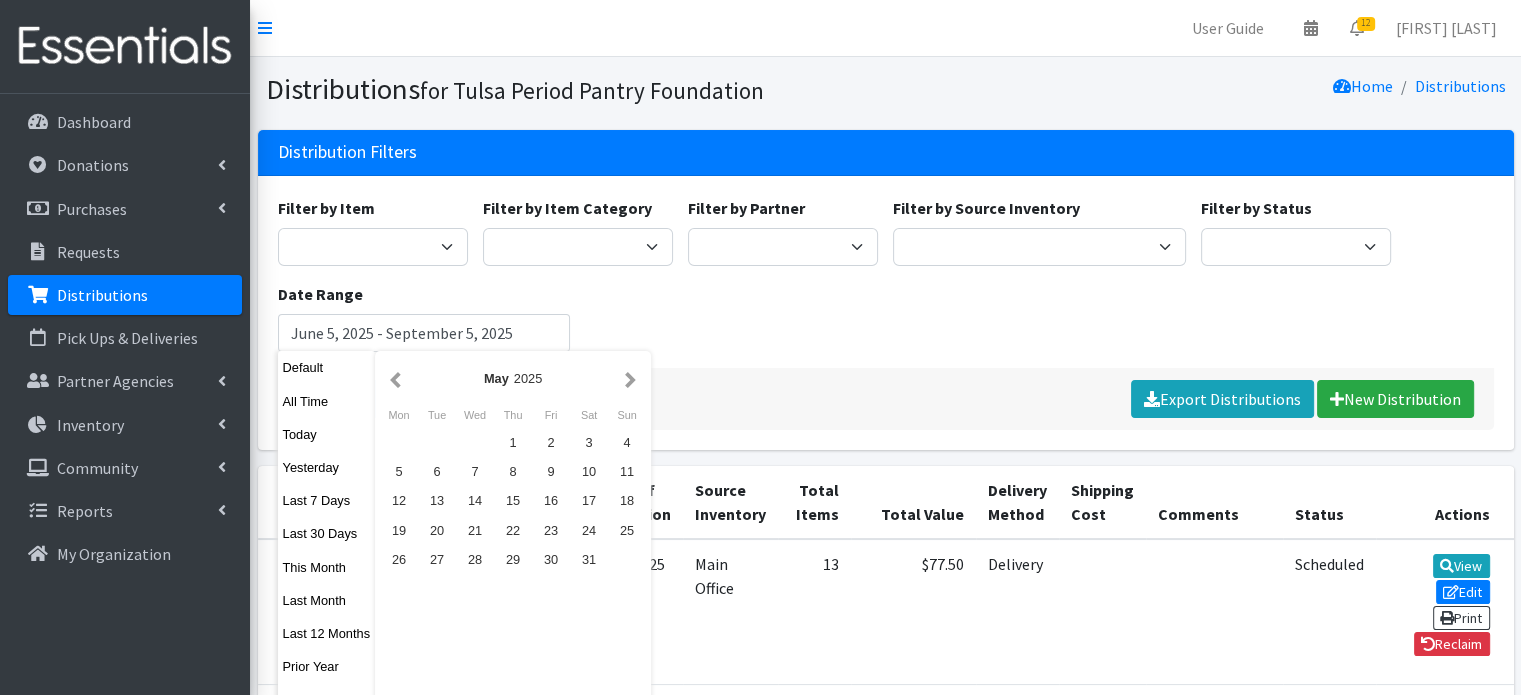 click at bounding box center (630, 378) 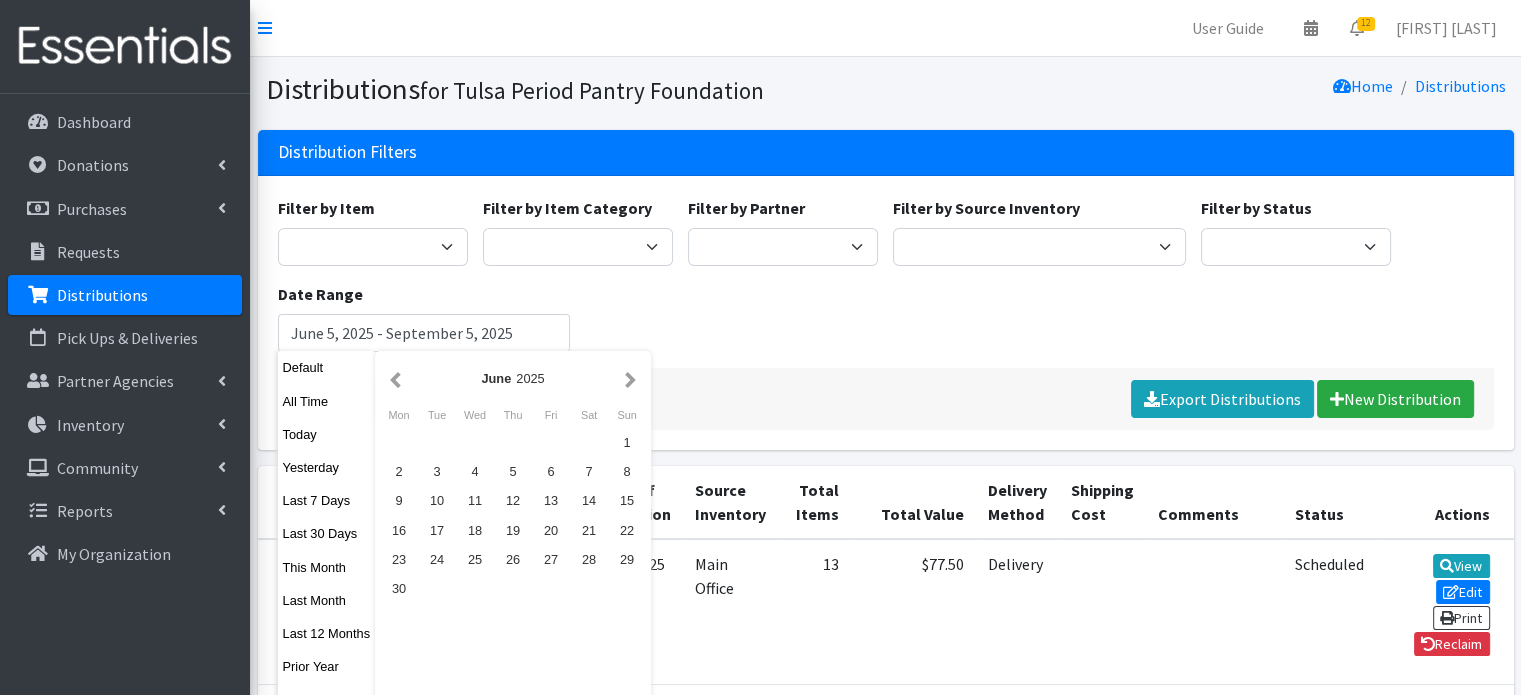 click at bounding box center [630, 378] 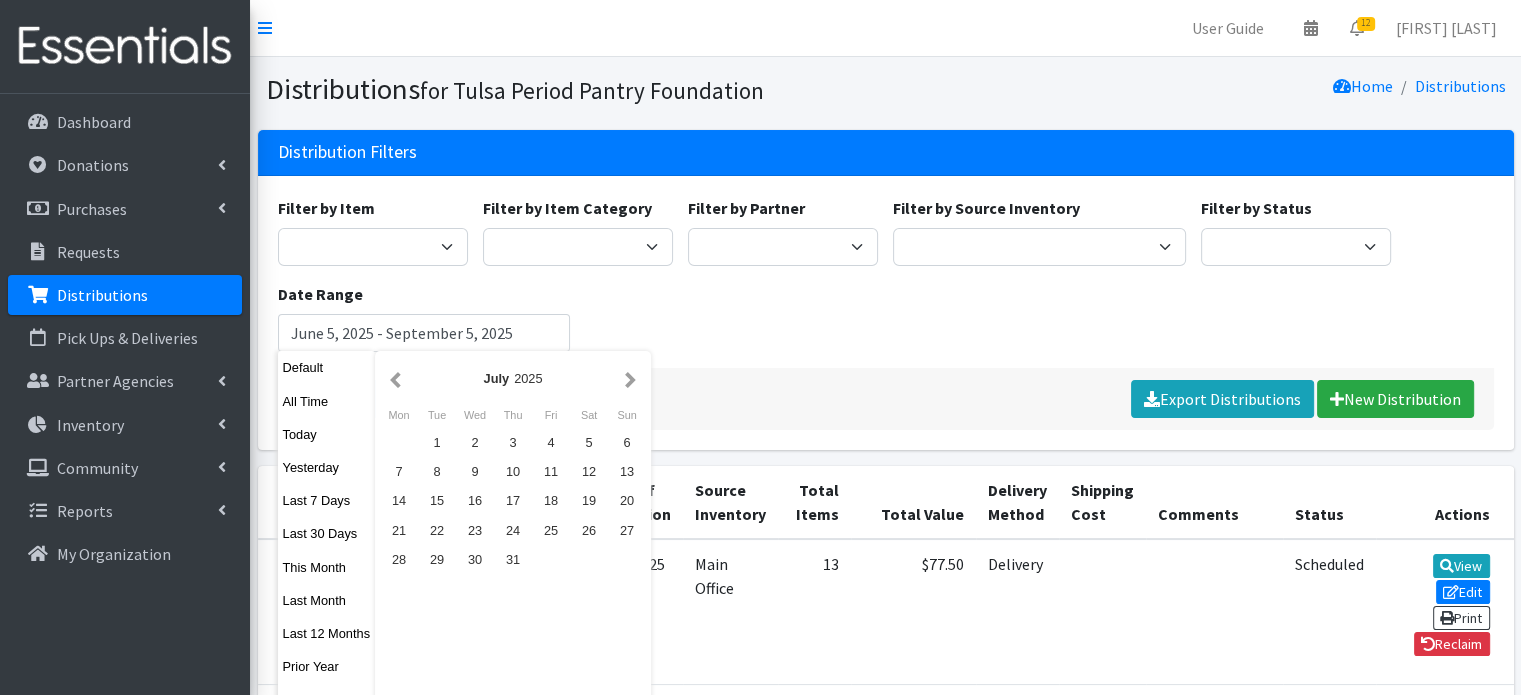 click at bounding box center [630, 378] 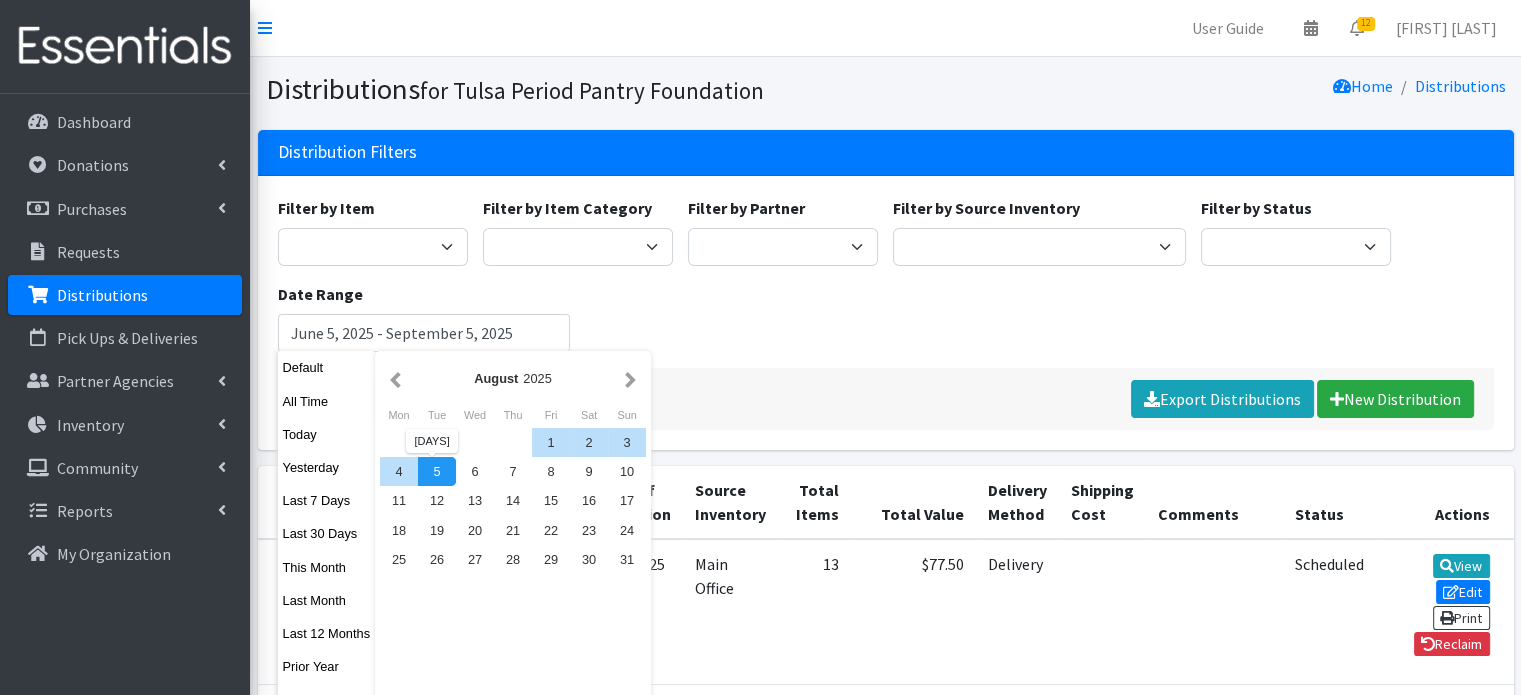 click on "5" at bounding box center [437, 471] 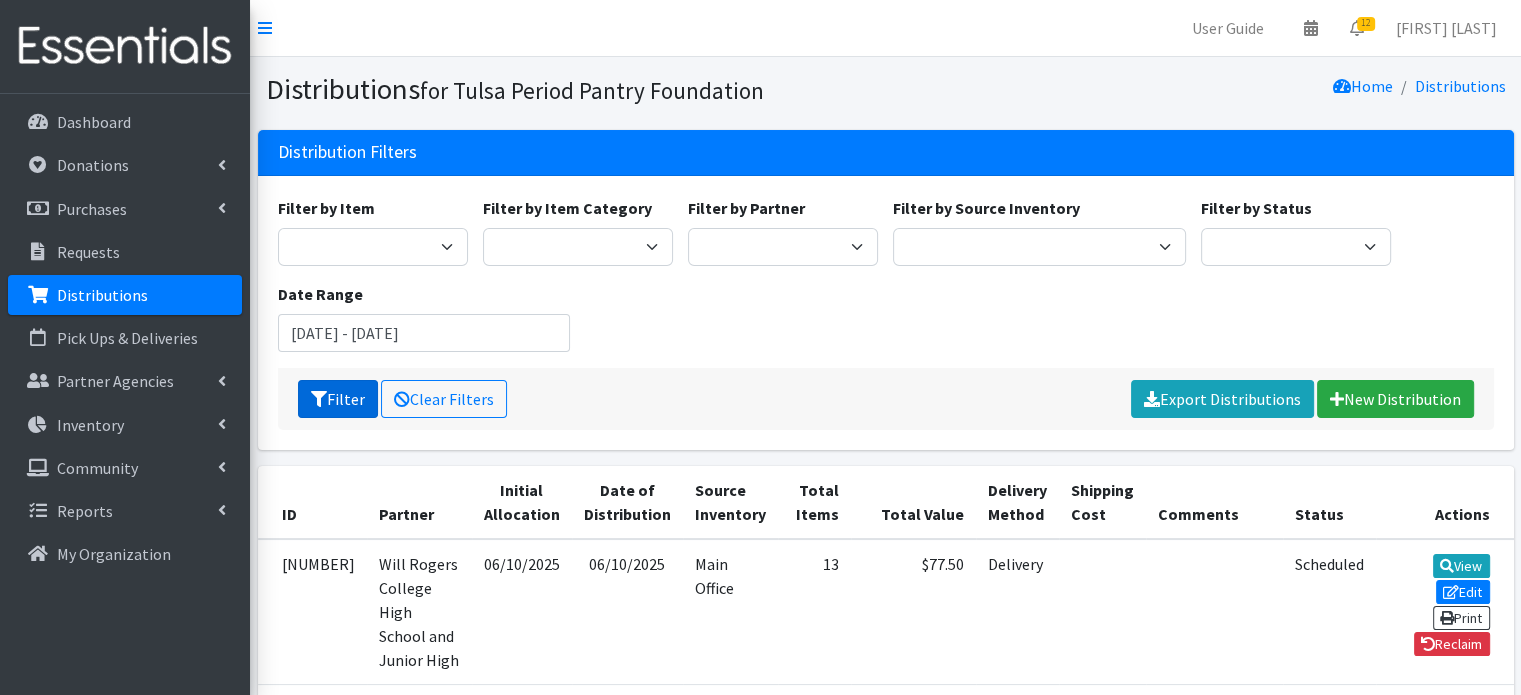 click on "Filter" at bounding box center [338, 399] 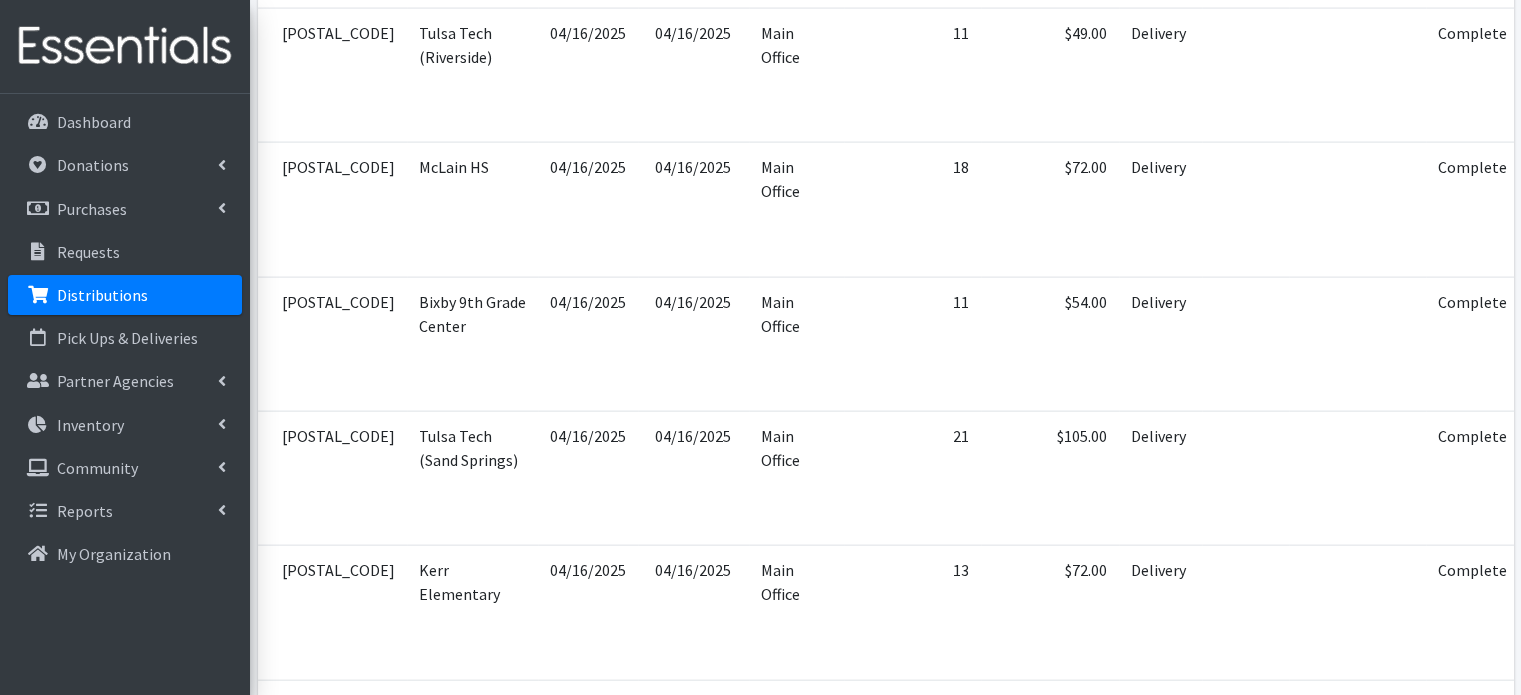 scroll, scrollTop: 4300, scrollLeft: 0, axis: vertical 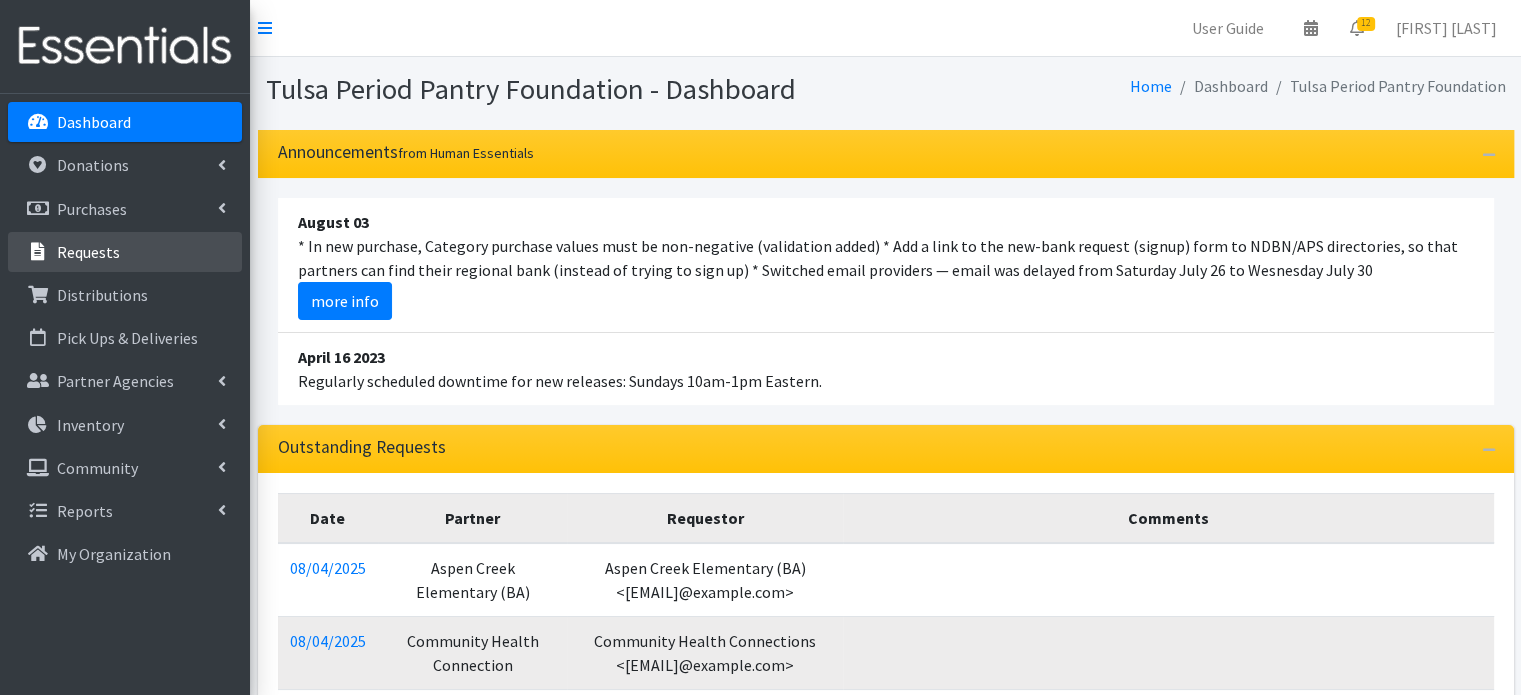 click on "Requests" at bounding box center (125, 252) 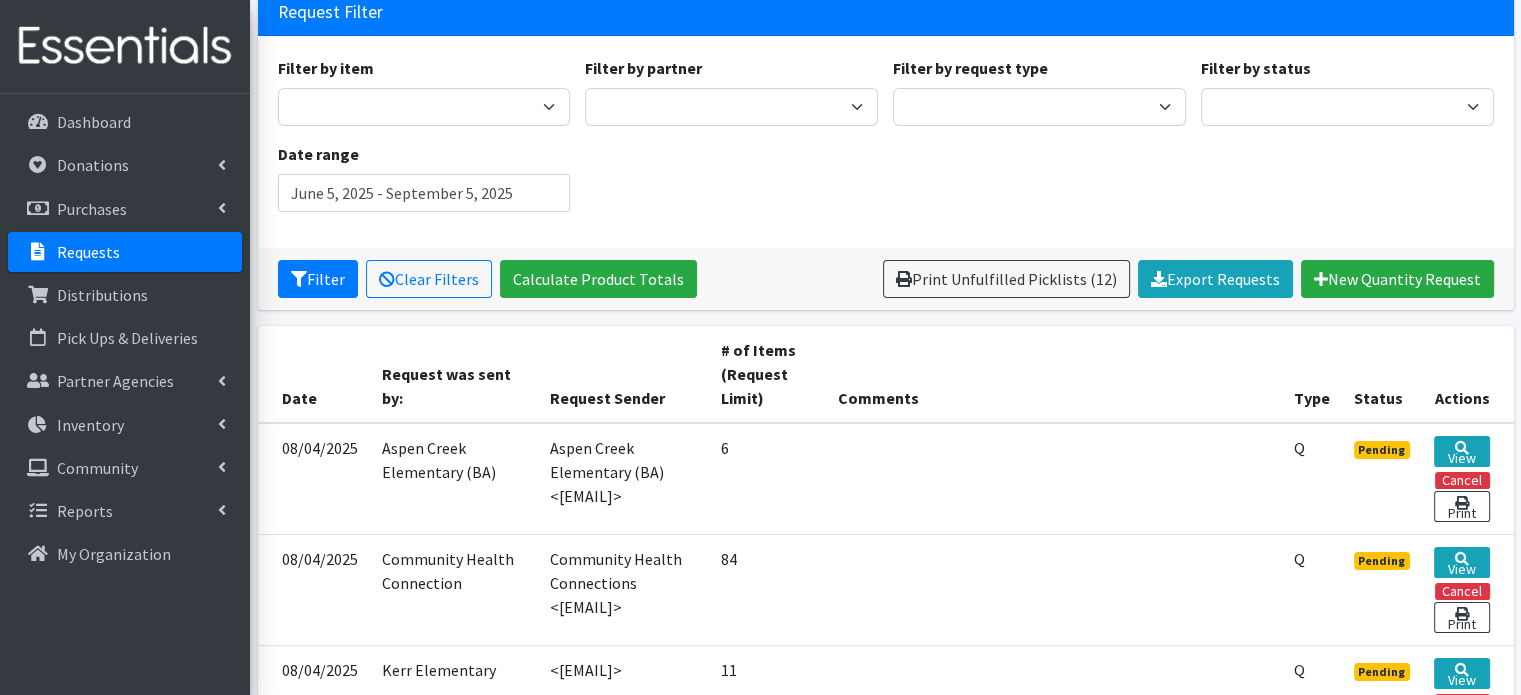scroll, scrollTop: 0, scrollLeft: 0, axis: both 